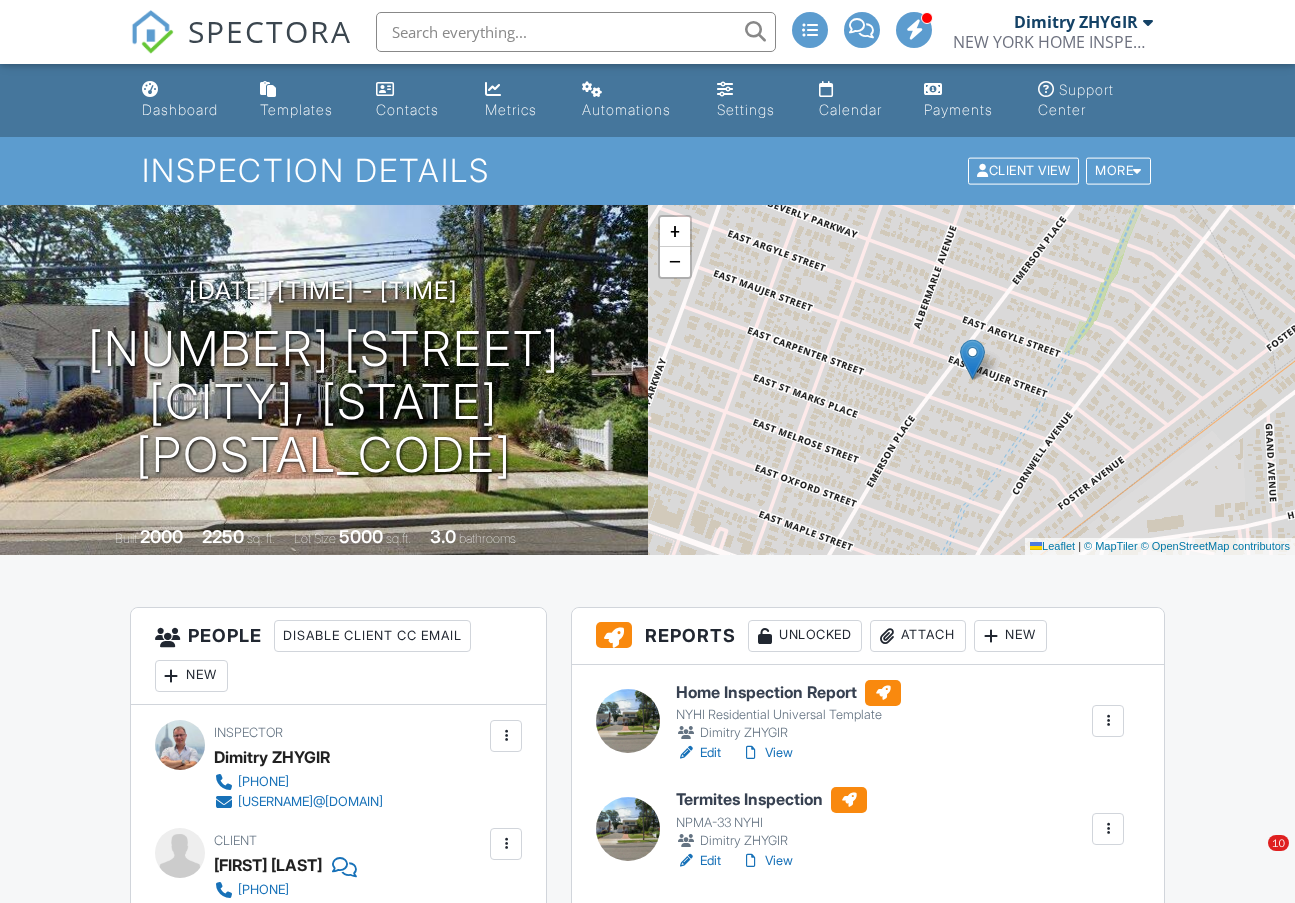scroll, scrollTop: 0, scrollLeft: 0, axis: both 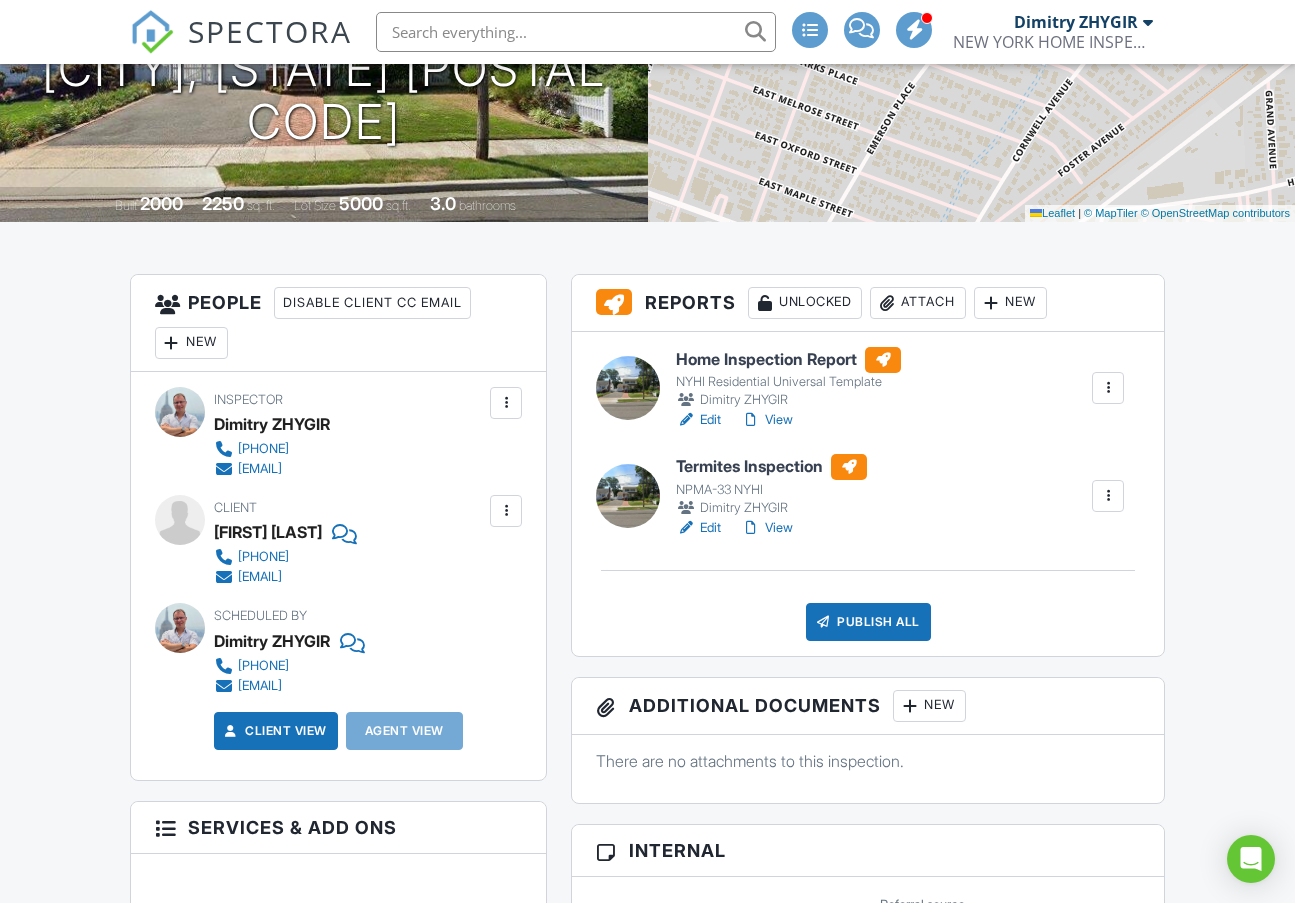 click on "Edit" at bounding box center [698, 528] 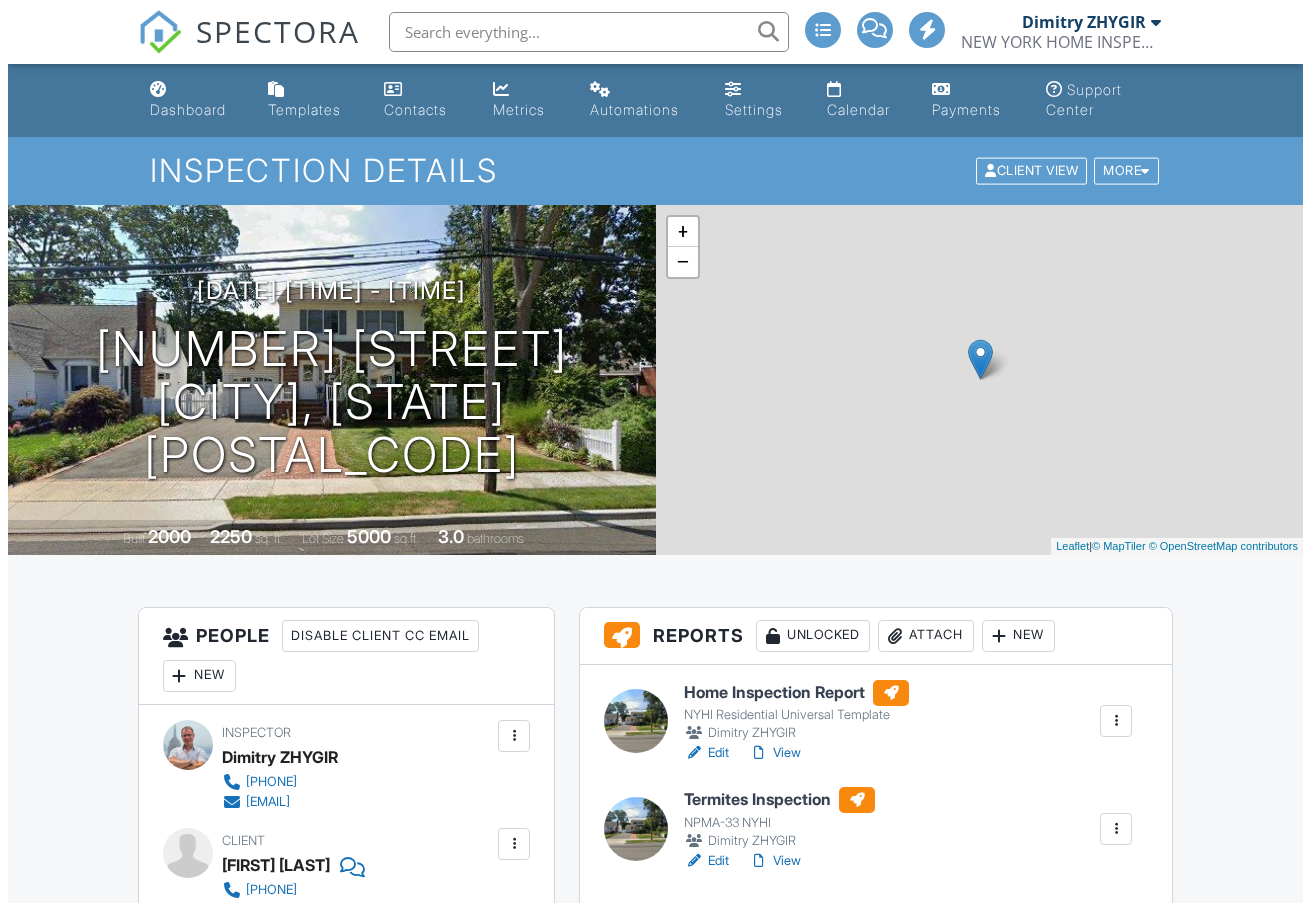 scroll, scrollTop: 0, scrollLeft: 0, axis: both 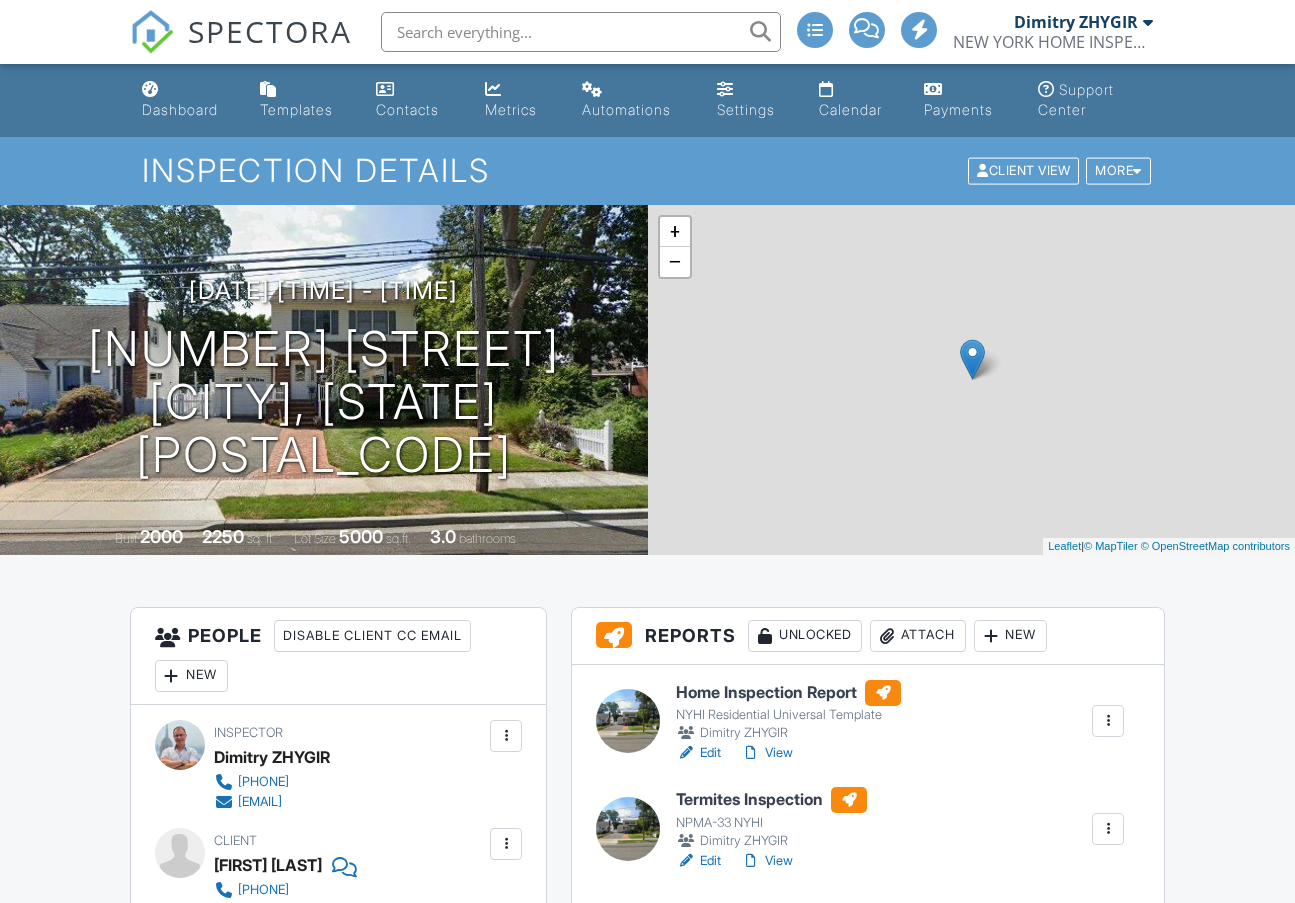click on "Attach" at bounding box center (918, 636) 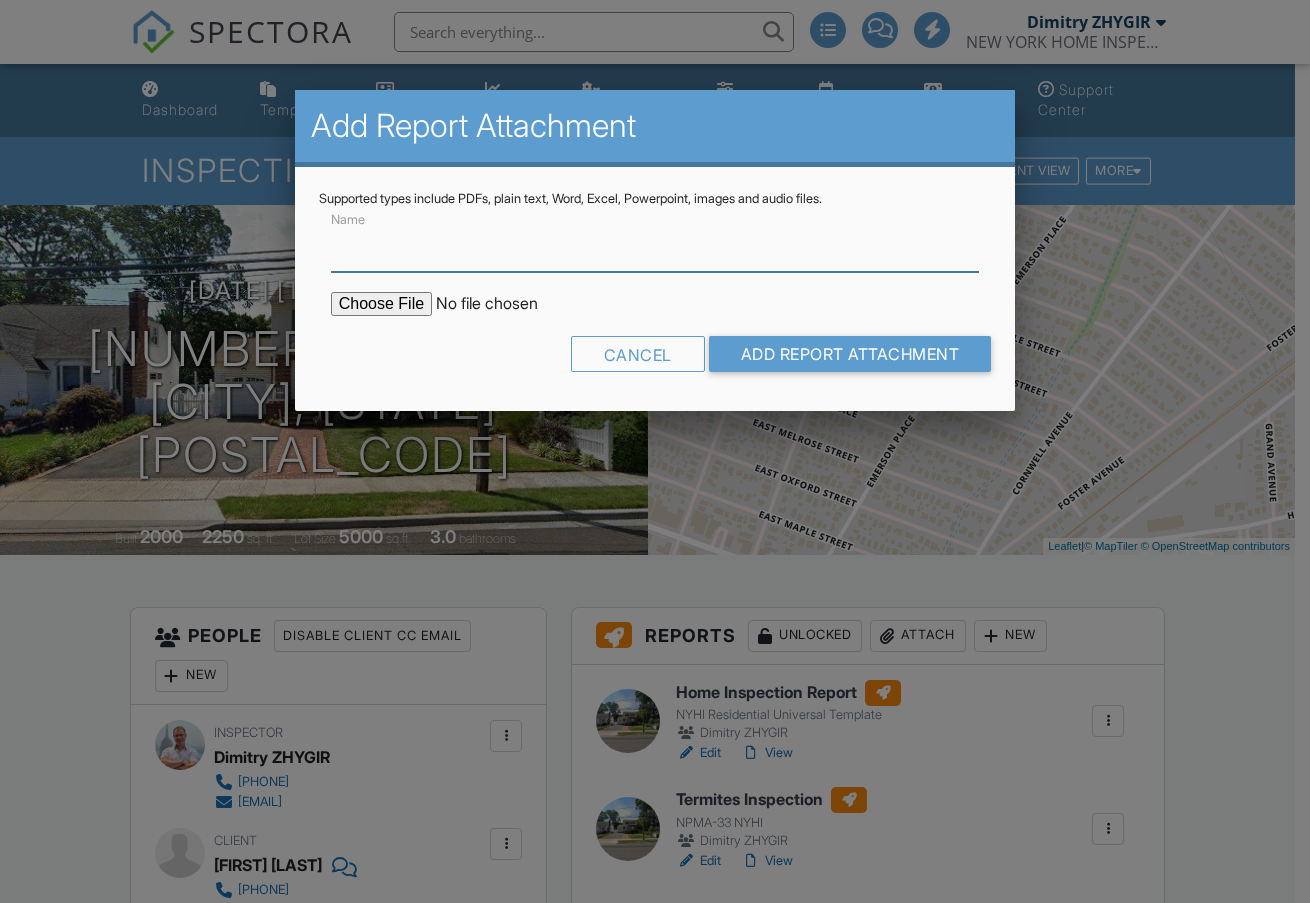 scroll, scrollTop: 0, scrollLeft: 0, axis: both 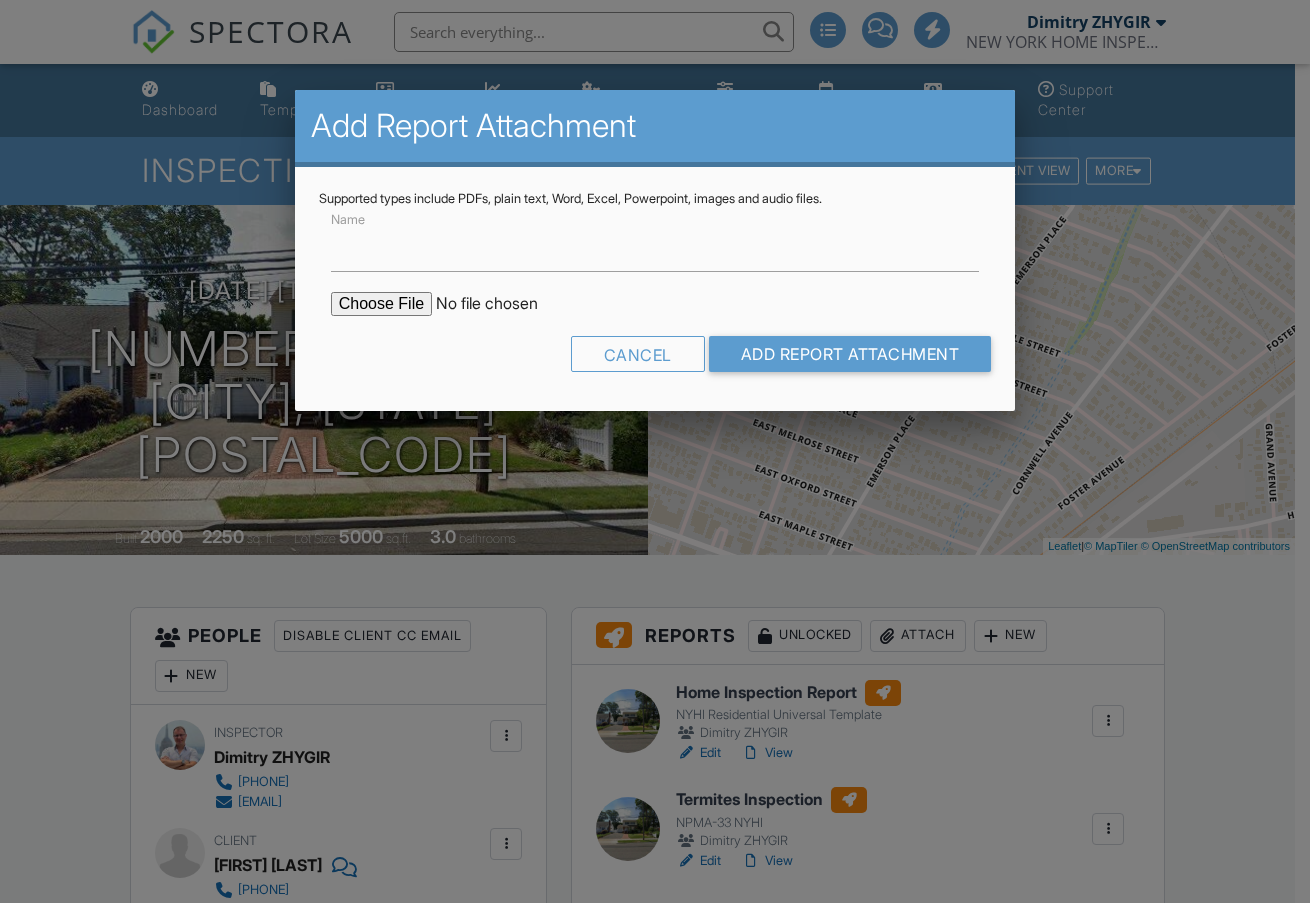 click on "Name
Cancel
Add Report Attachment" at bounding box center [655, 297] 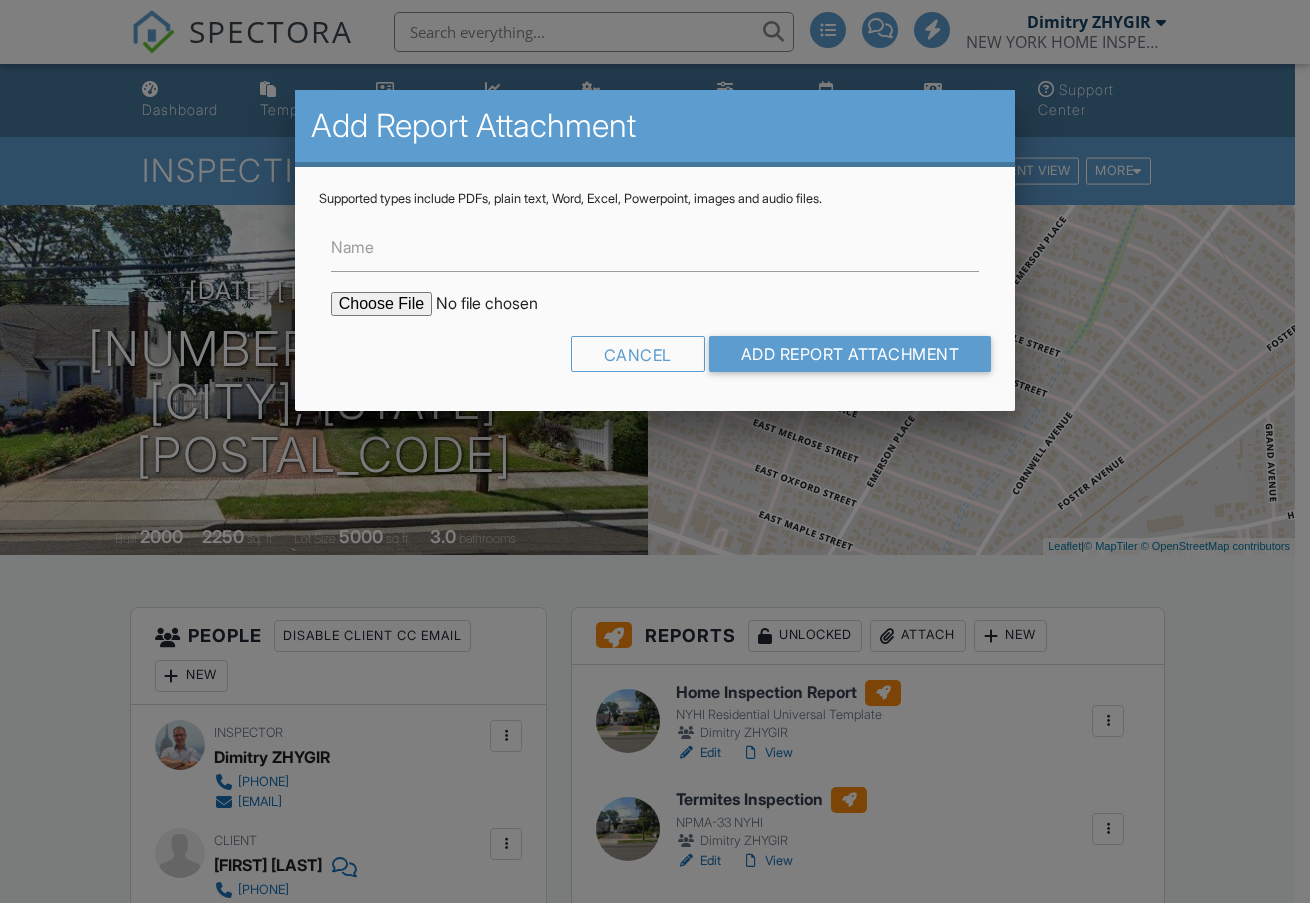click at bounding box center (501, 304) 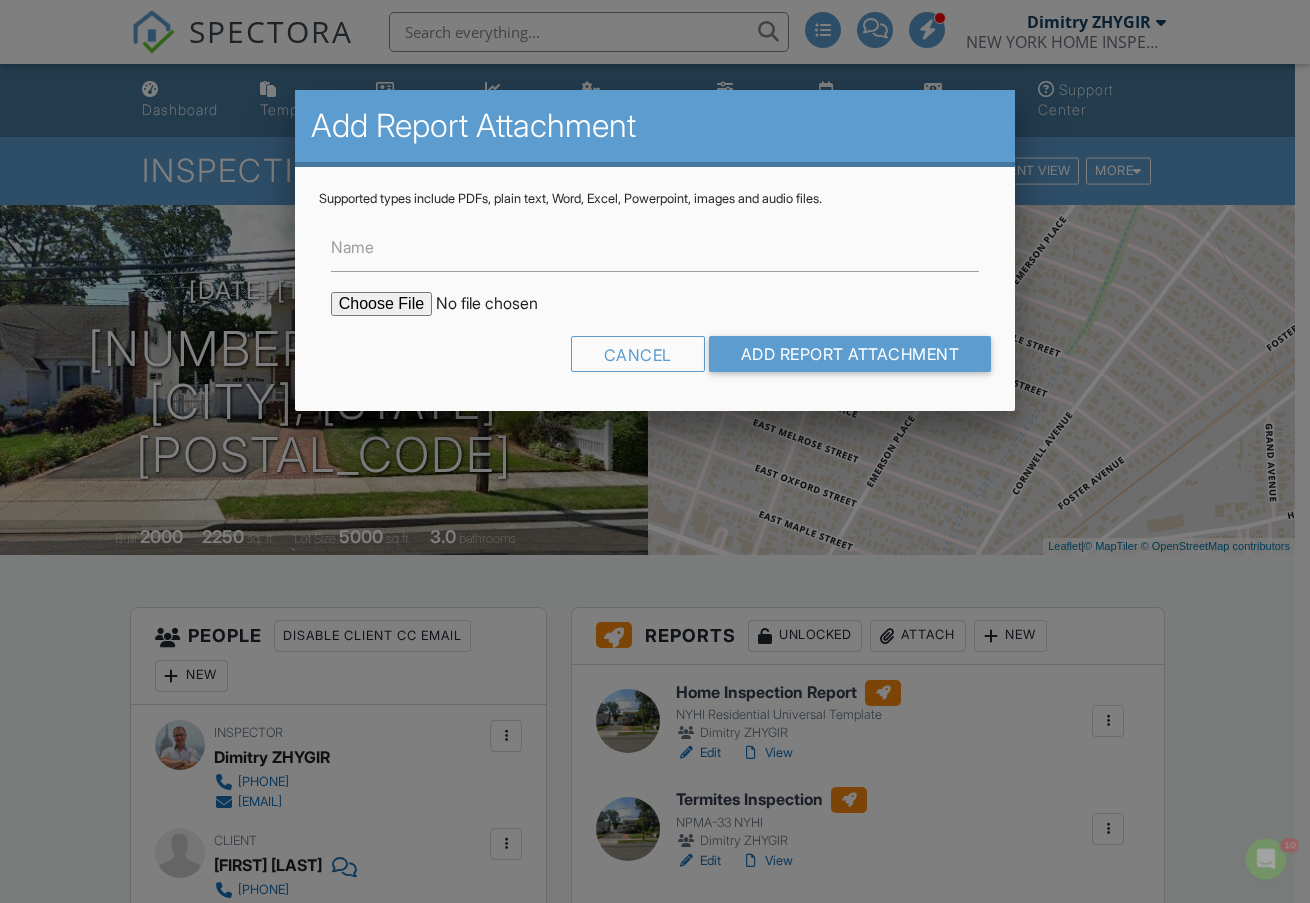scroll, scrollTop: 0, scrollLeft: 0, axis: both 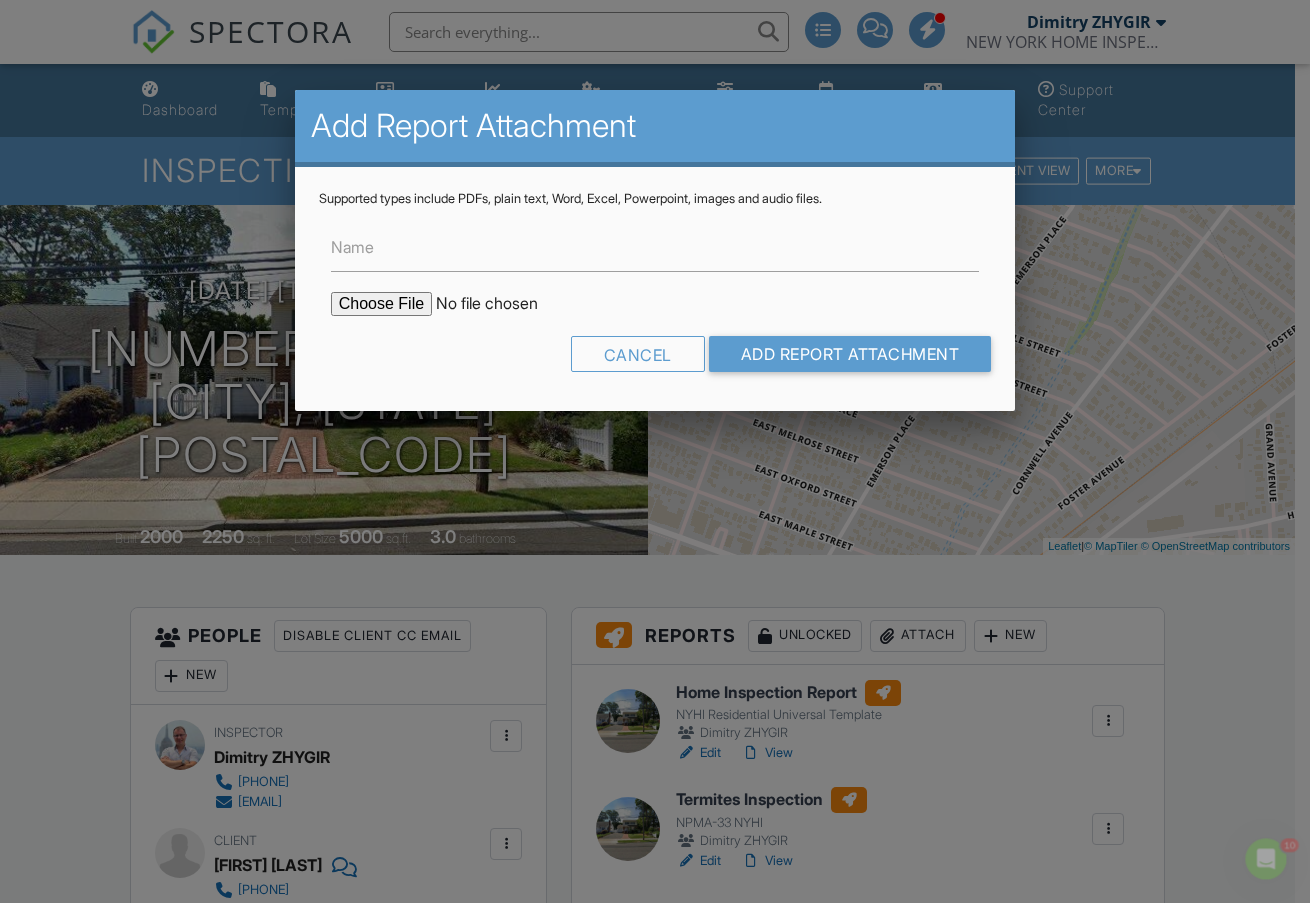 type on "C:\fakepath\156_E_Maujer_St___Home_Inspection_Report.pdf" 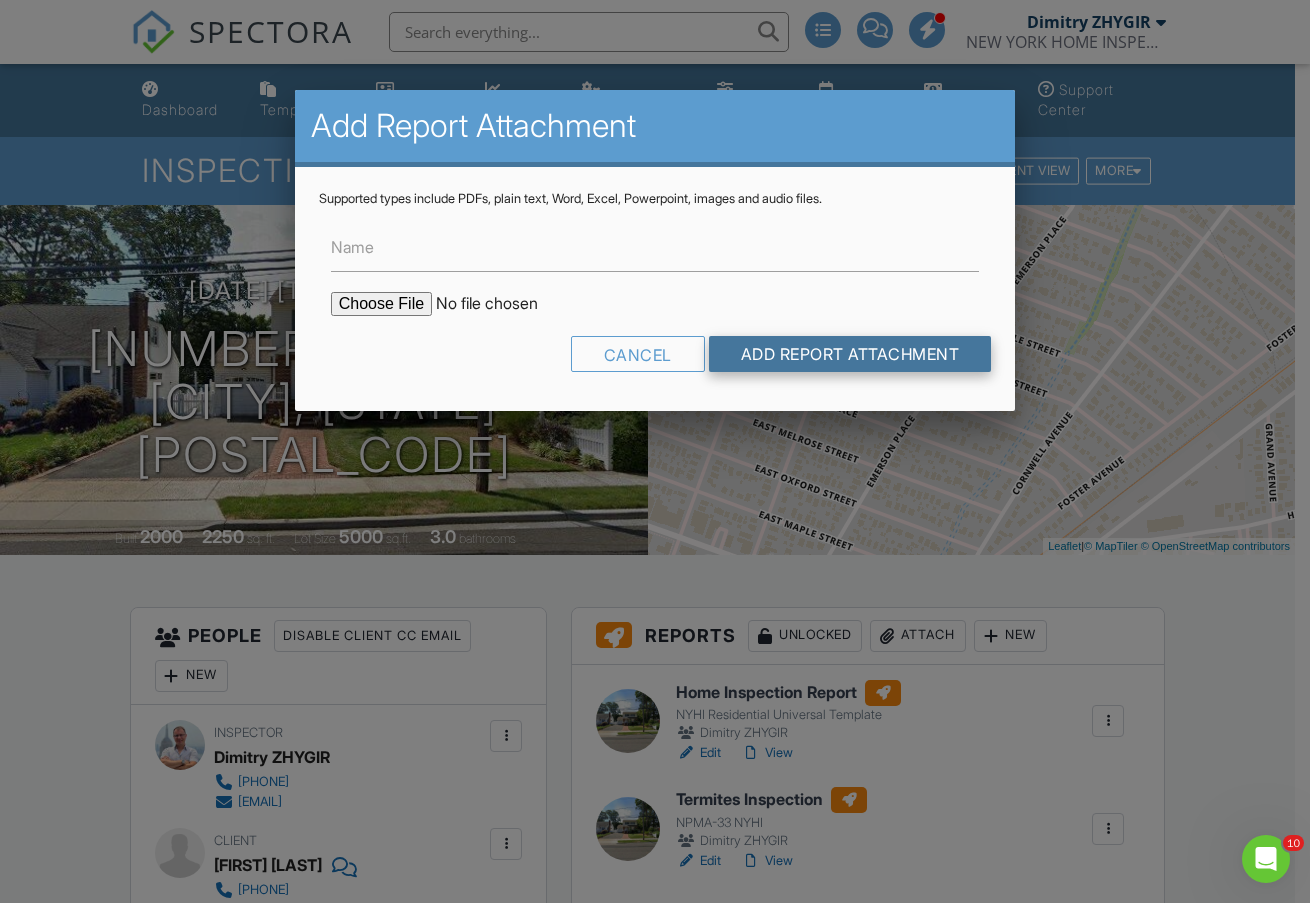 click on "Add Report Attachment" at bounding box center (850, 354) 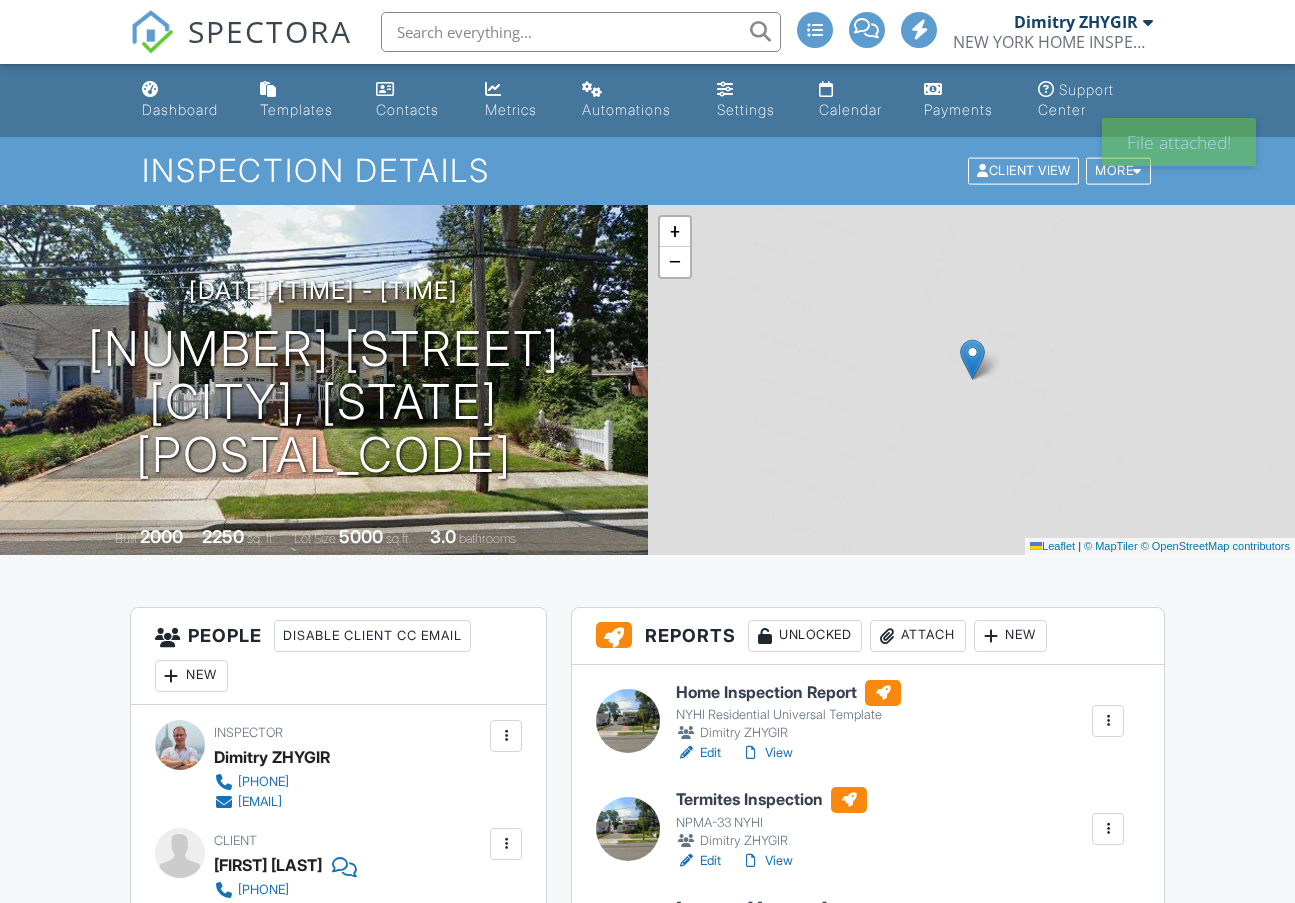 scroll, scrollTop: 0, scrollLeft: 0, axis: both 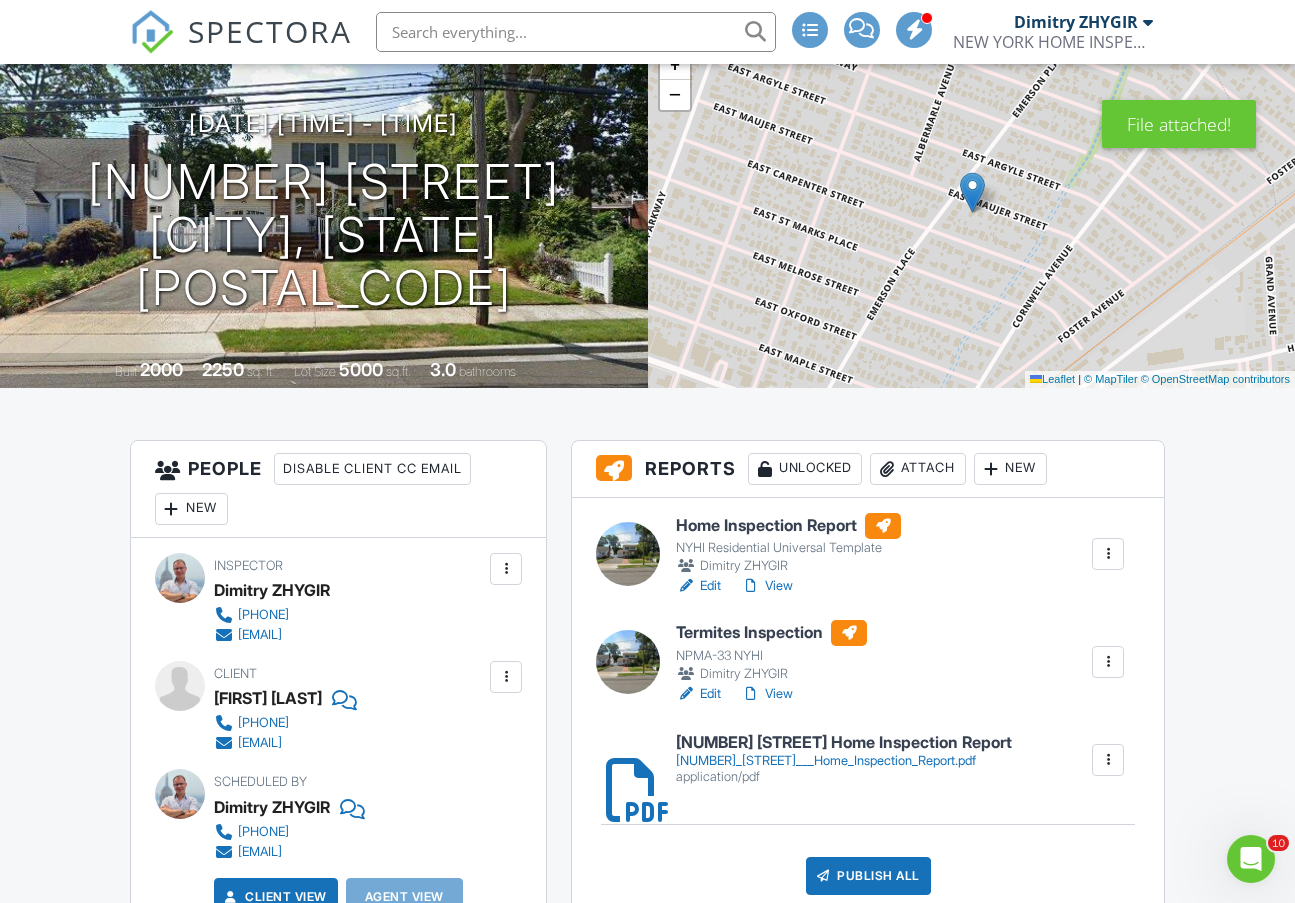 click on "Attach" at bounding box center (918, 469) 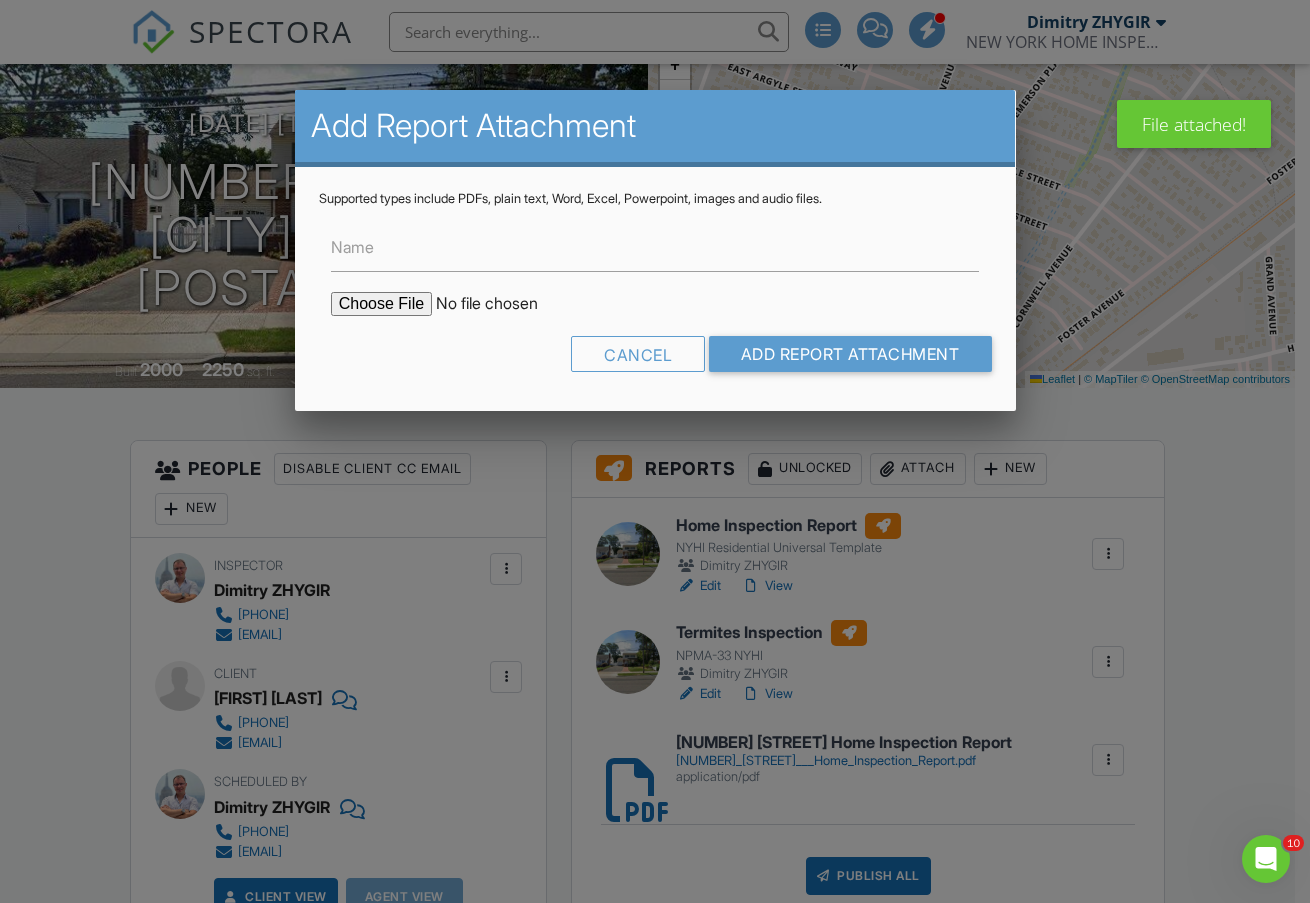 click at bounding box center (501, 304) 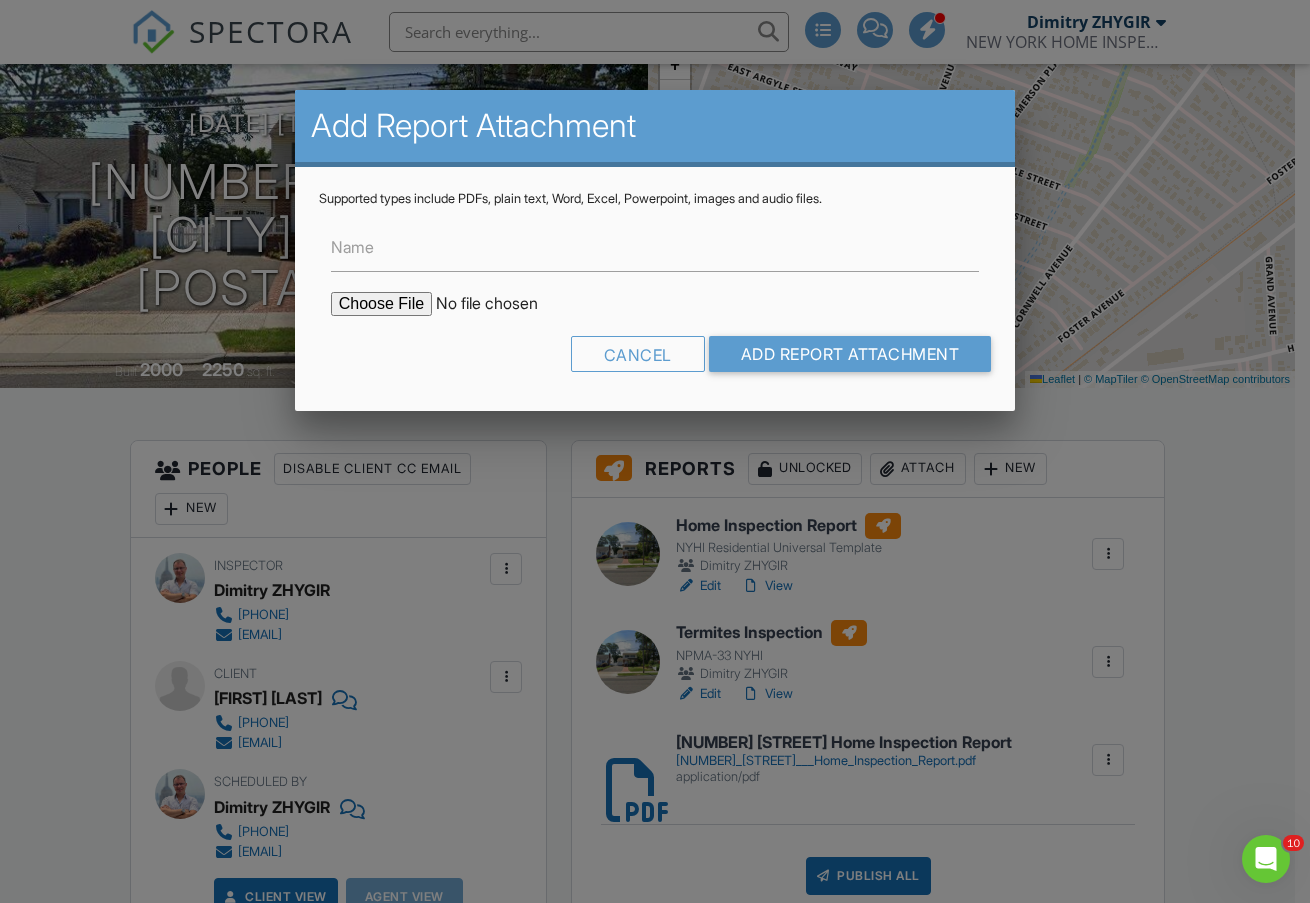 type on "C:\fakepath\156_E_Maujer_St___Termites_Inspection.pdf" 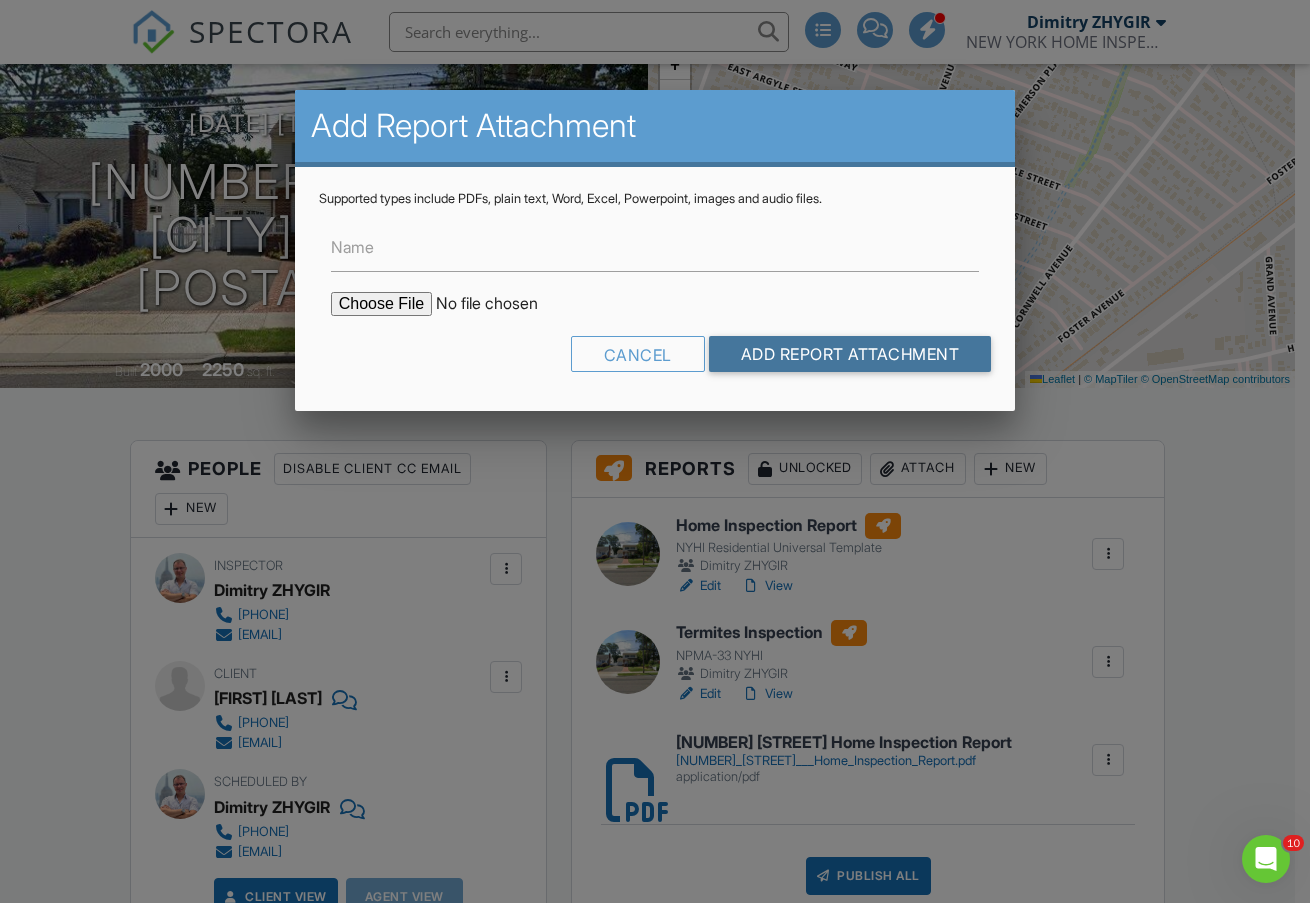 click on "Add Report Attachment" at bounding box center (850, 354) 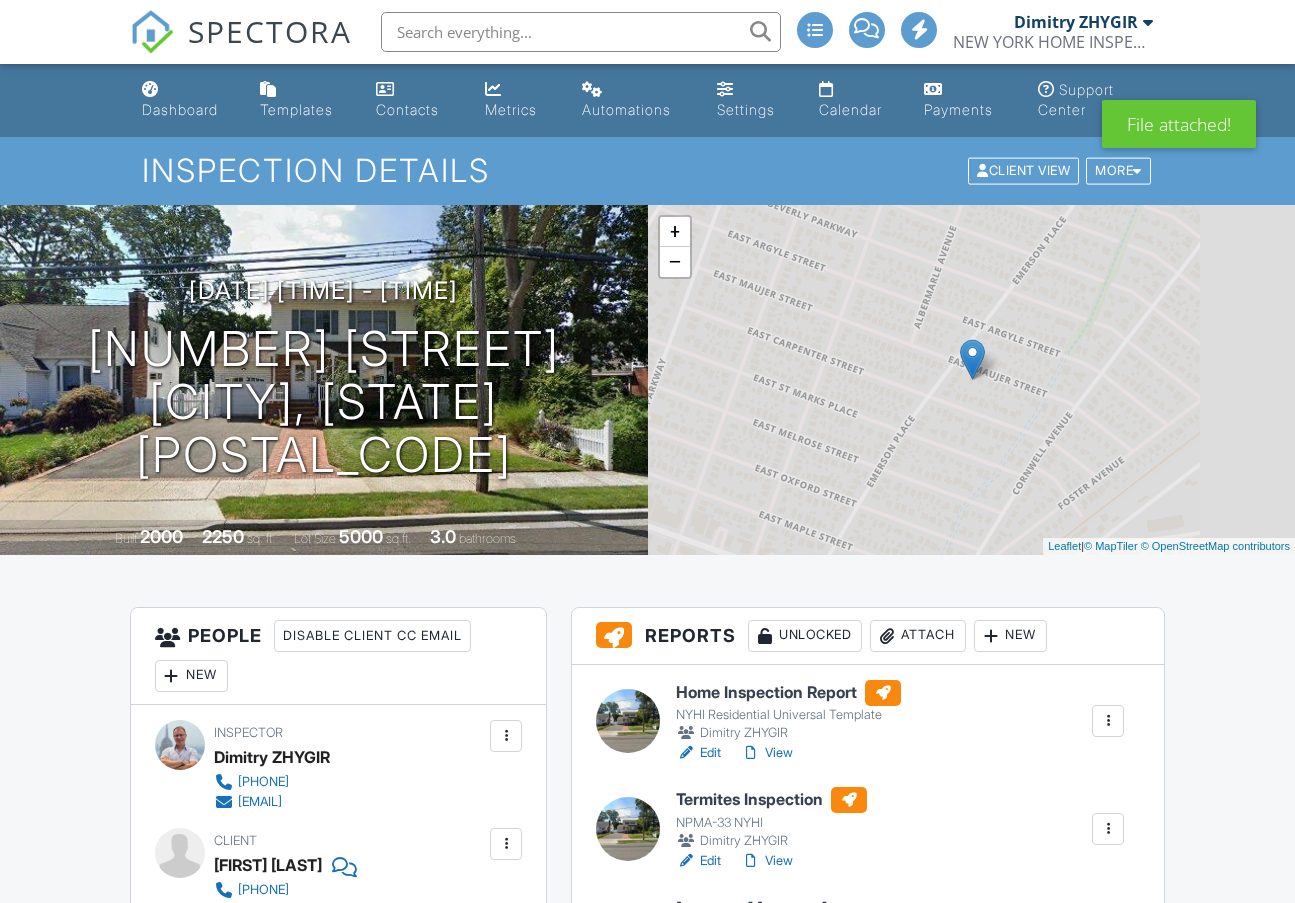 scroll, scrollTop: 0, scrollLeft: 0, axis: both 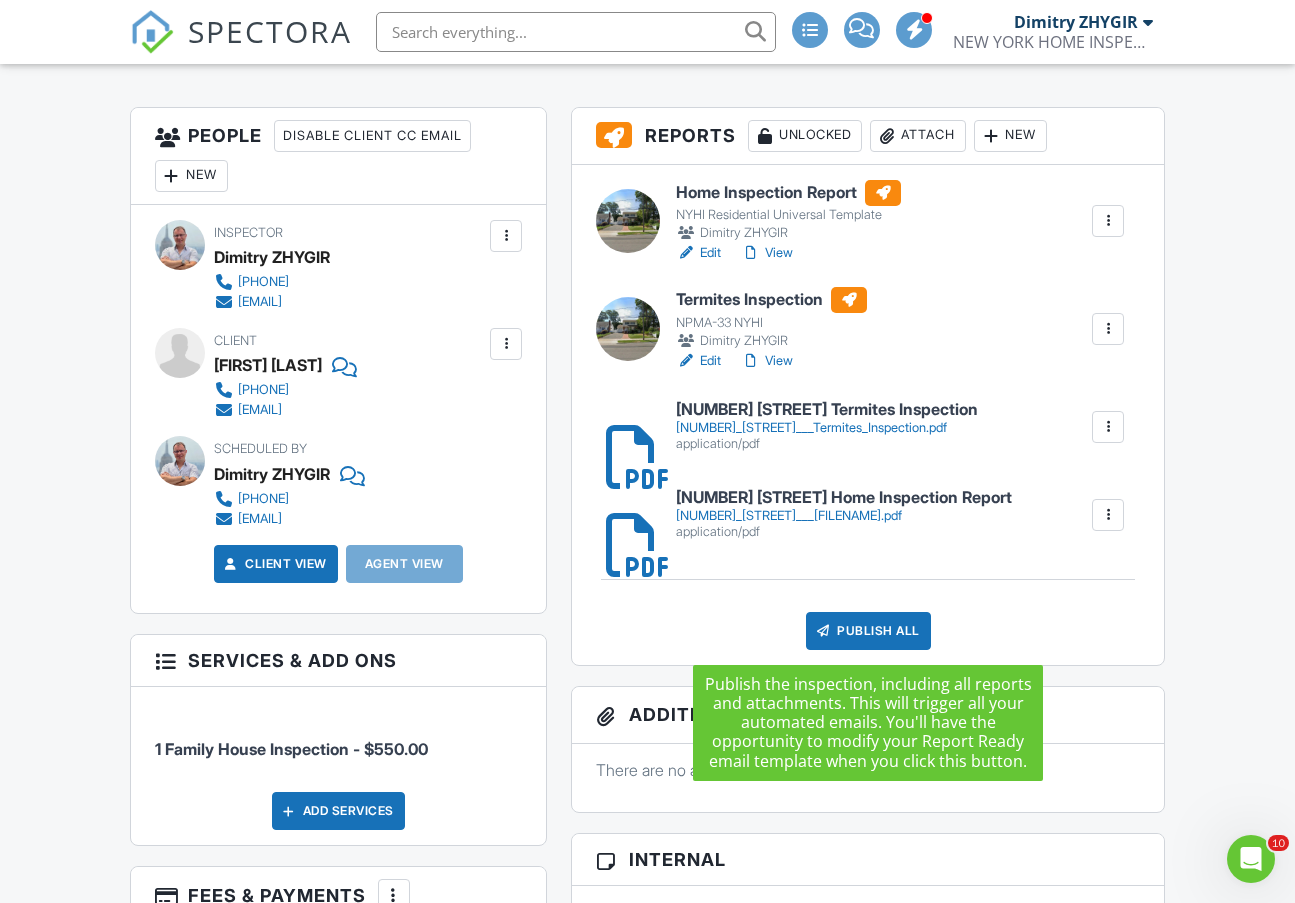 click on "Publish All" at bounding box center [868, 631] 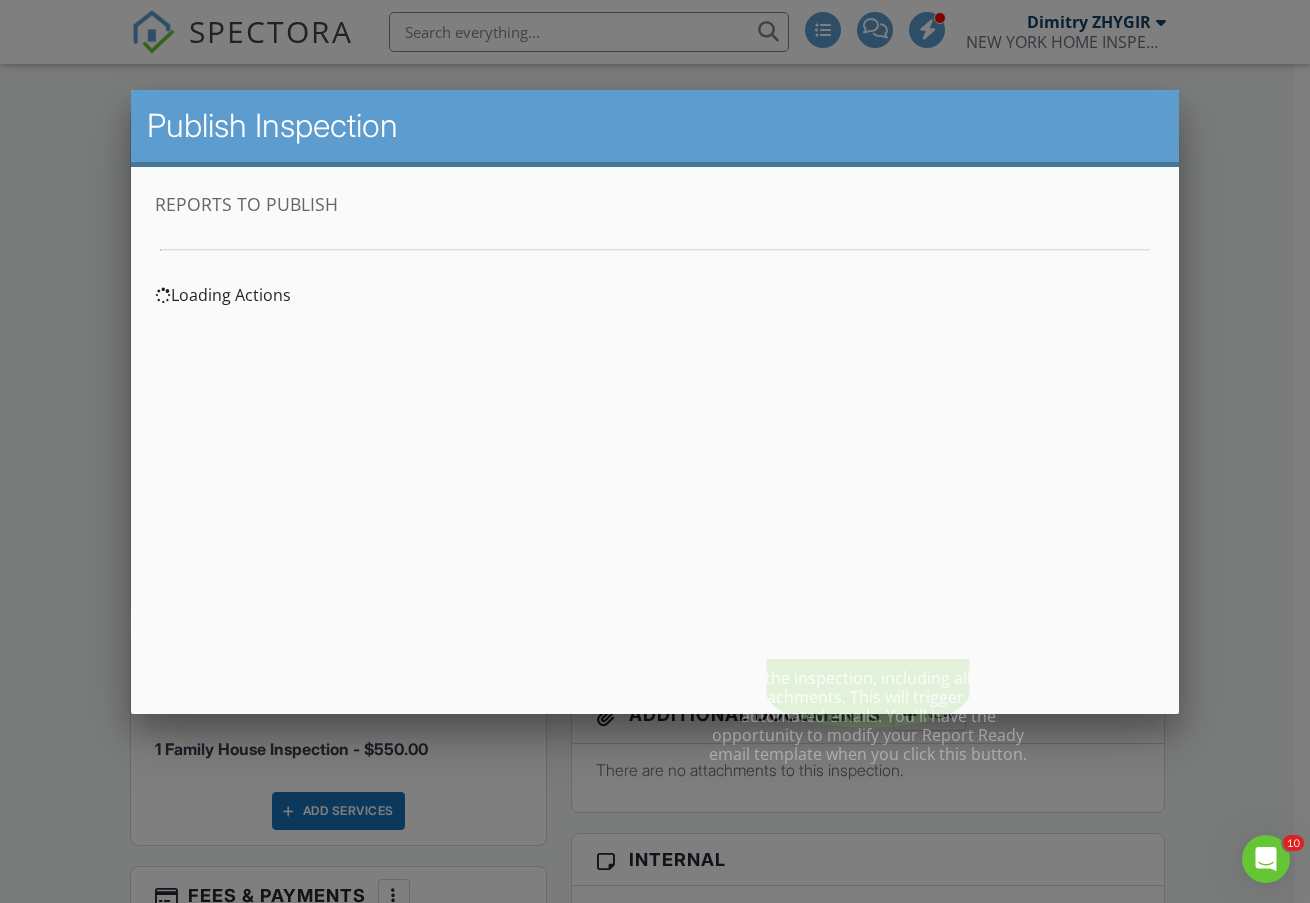 scroll, scrollTop: 0, scrollLeft: 0, axis: both 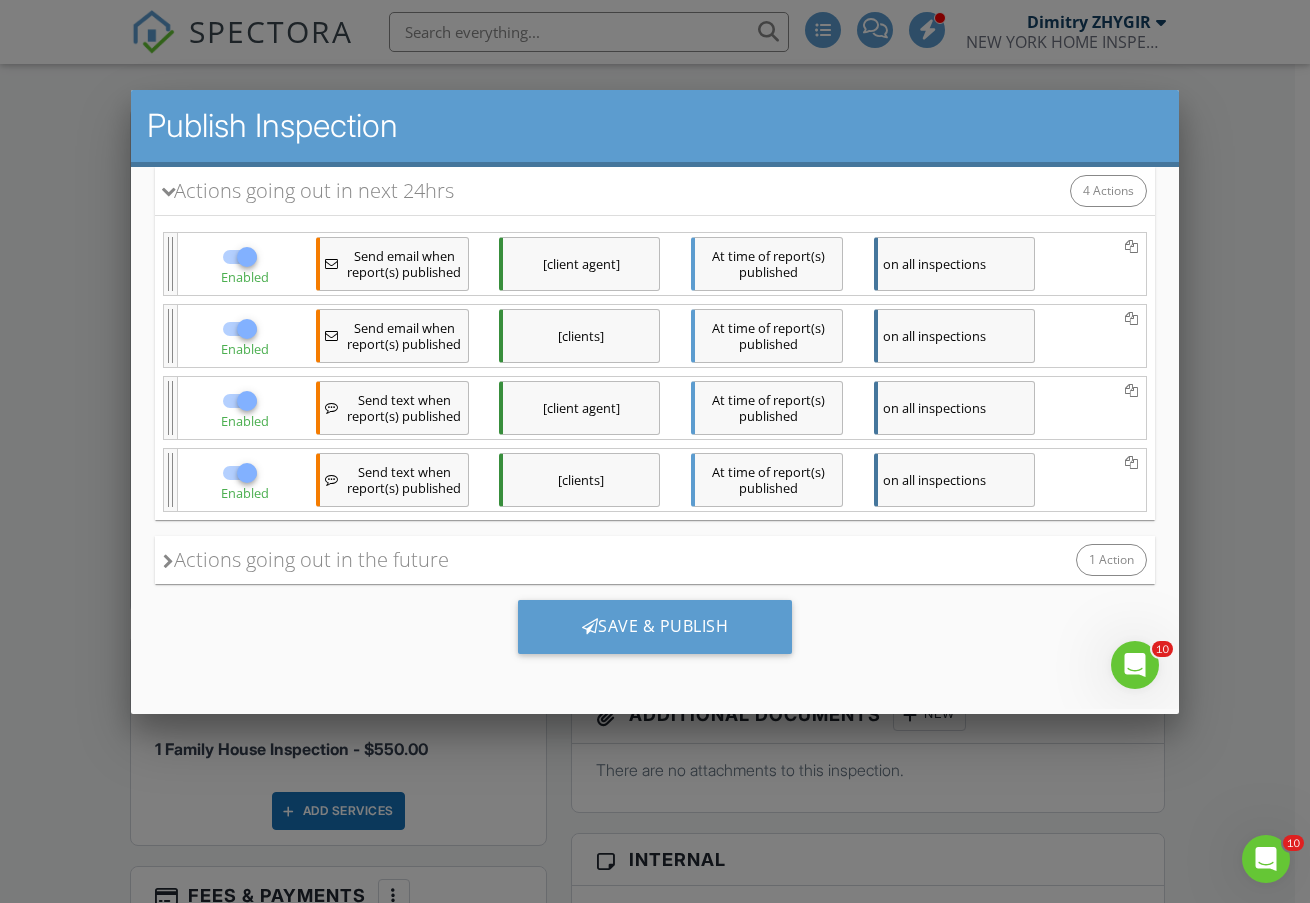 click on "Actions going out in the future" at bounding box center (306, 560) 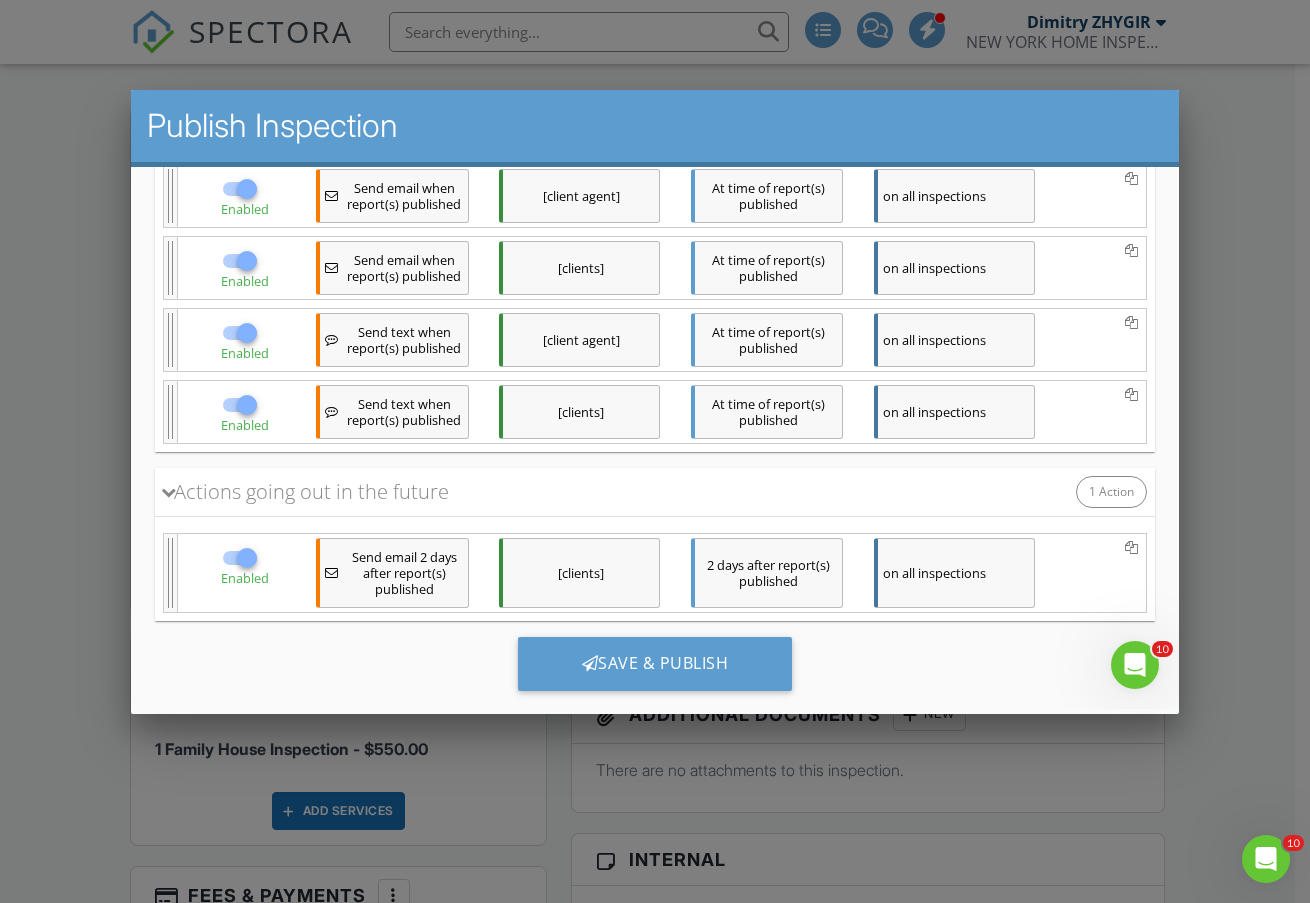 scroll, scrollTop: 403, scrollLeft: 0, axis: vertical 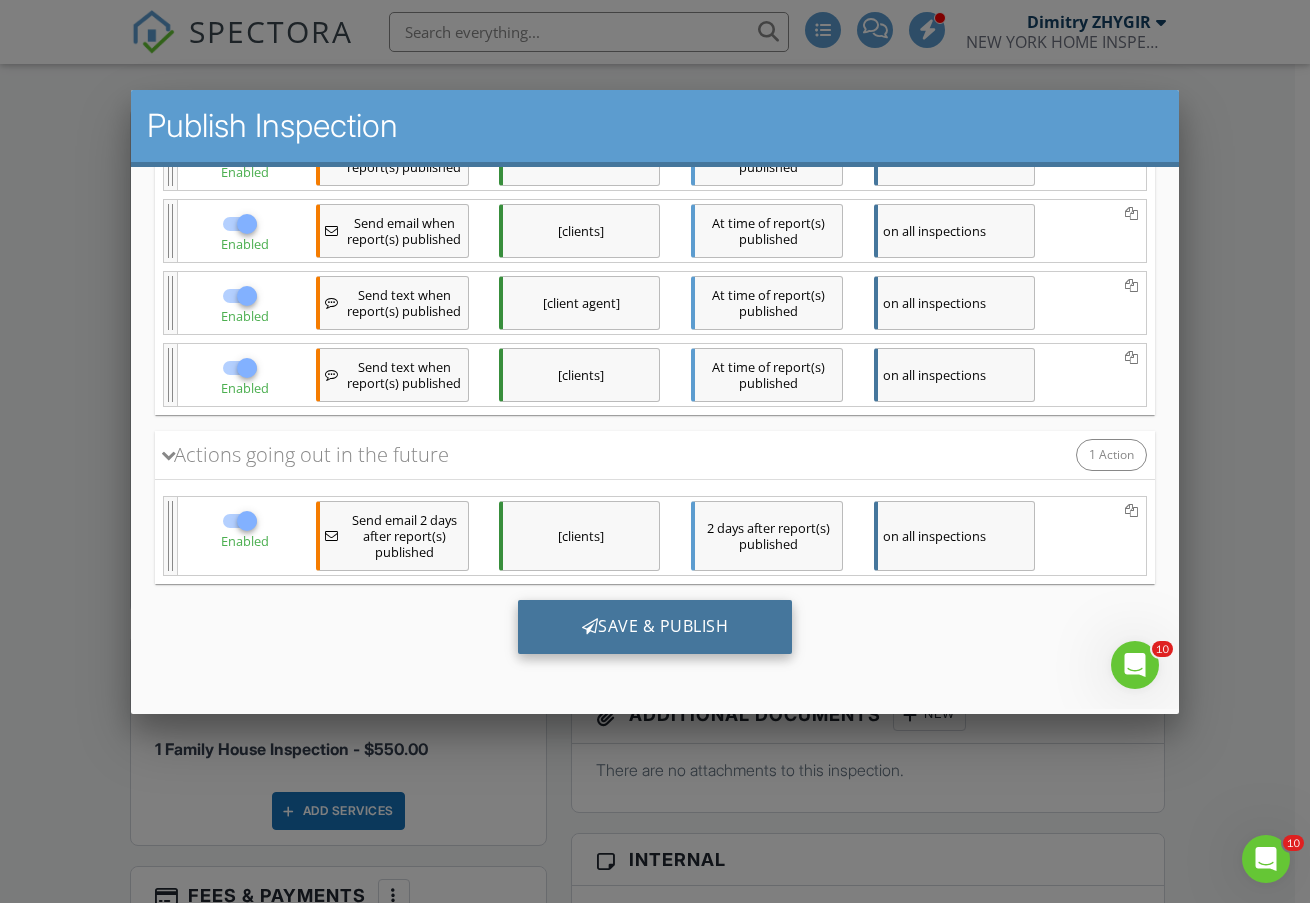 click on "Save & Publish" at bounding box center (655, 627) 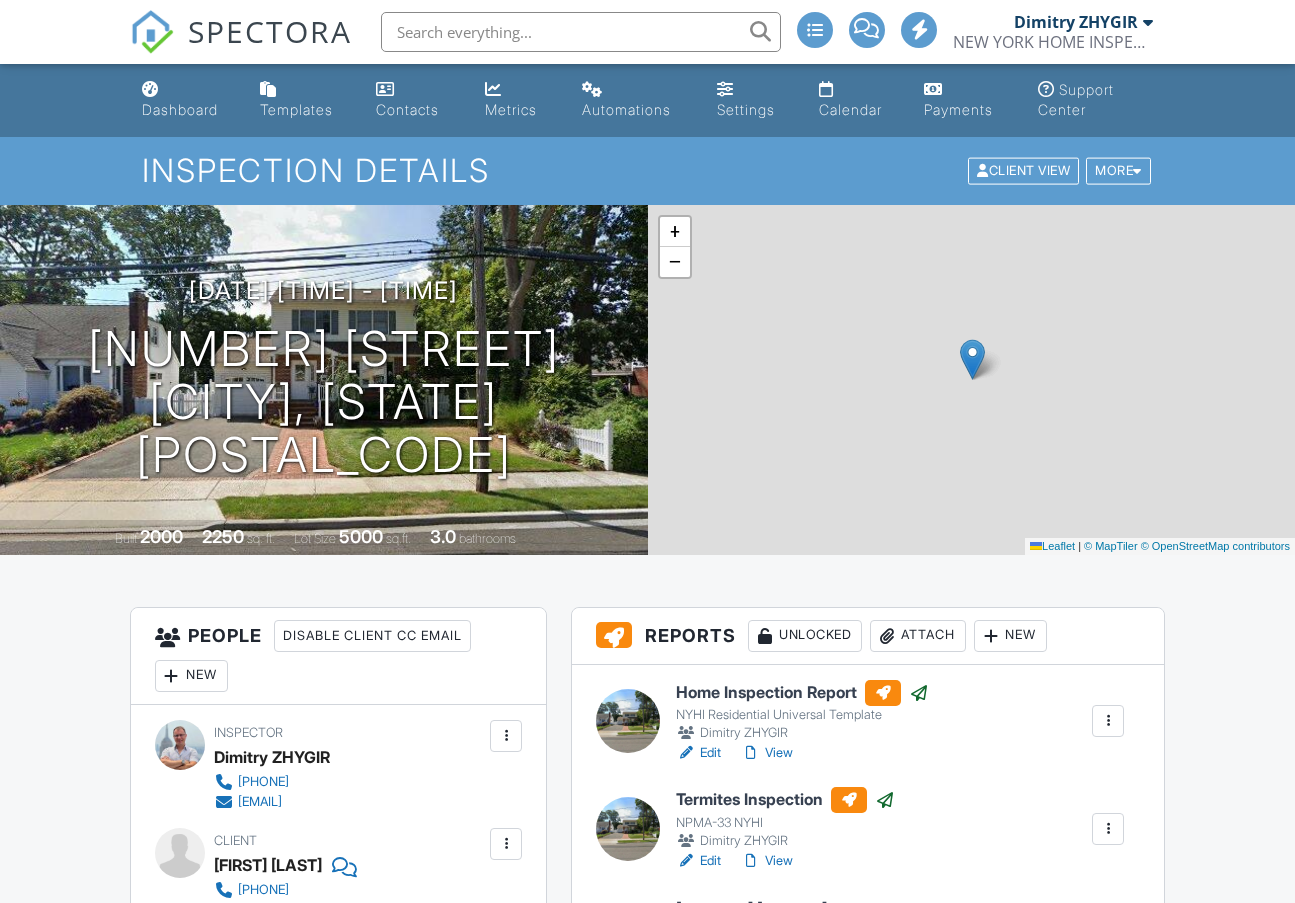scroll, scrollTop: 0, scrollLeft: 0, axis: both 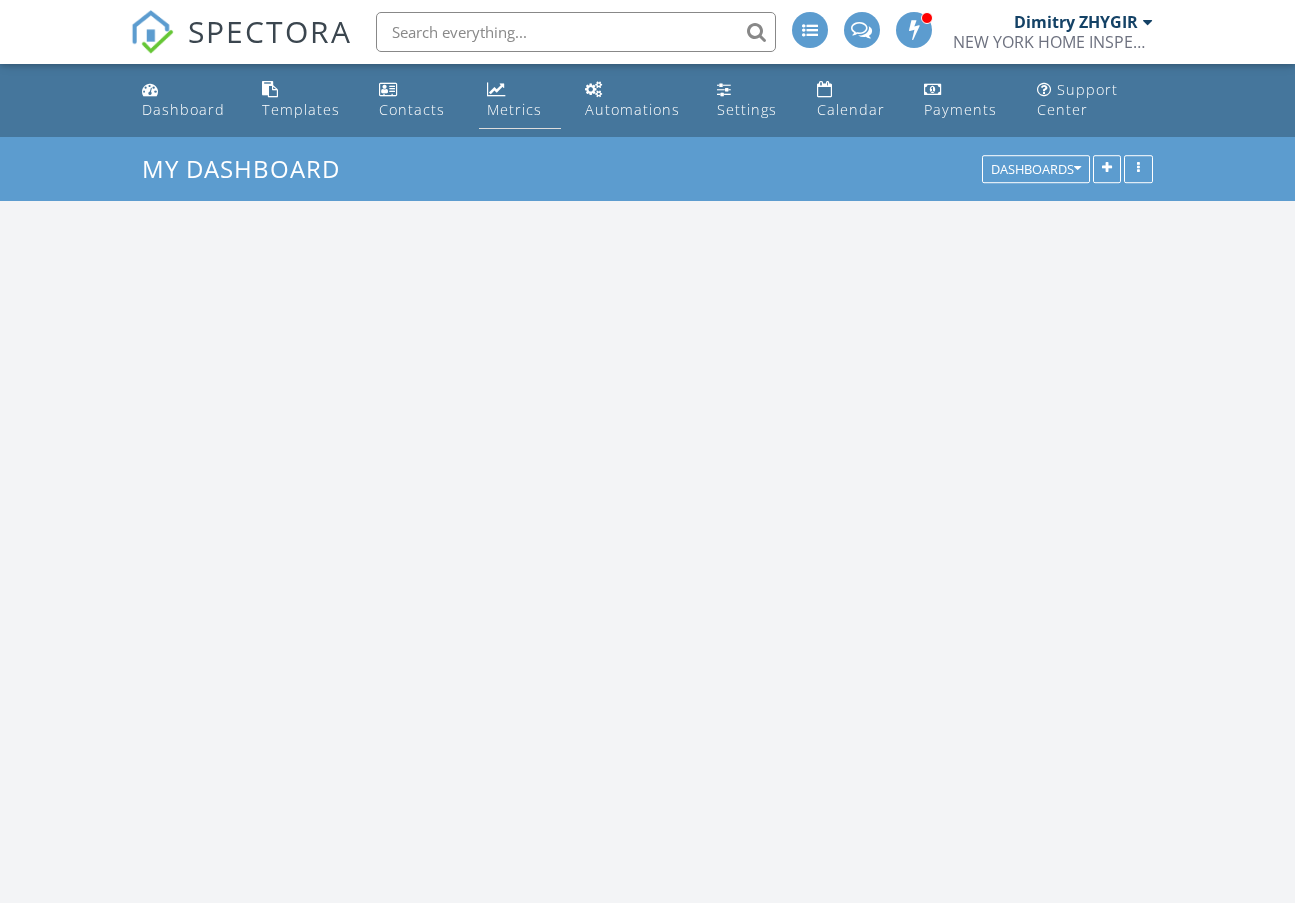 click at bounding box center (496, 89) 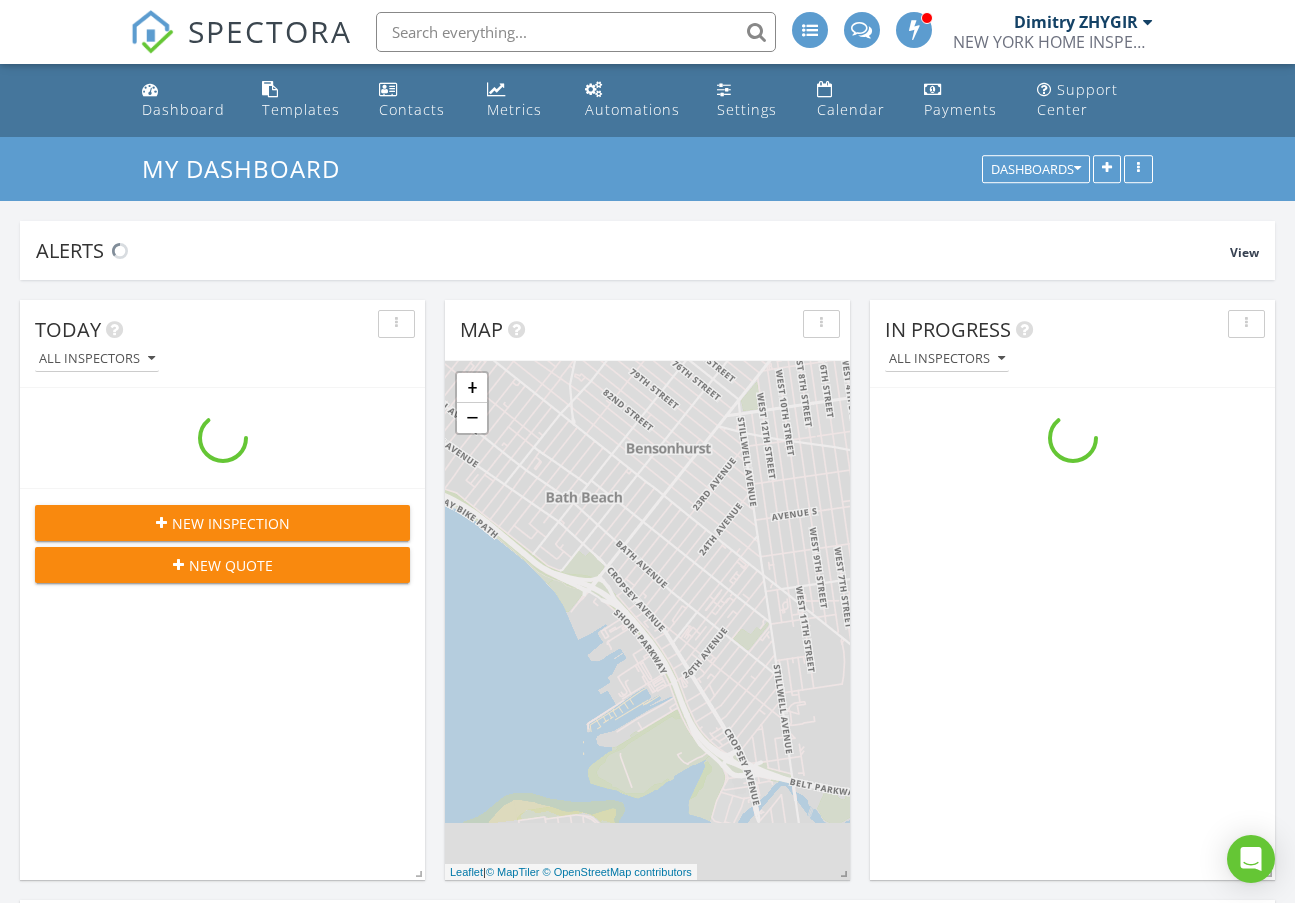 scroll, scrollTop: 10, scrollLeft: 10, axis: both 